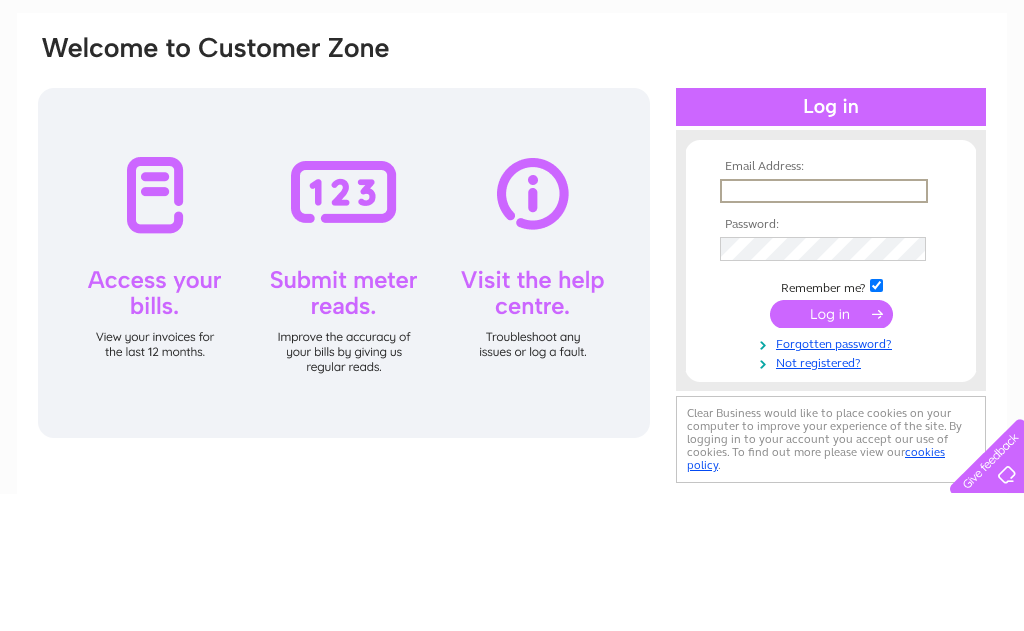 scroll, scrollTop: 137, scrollLeft: 0, axis: vertical 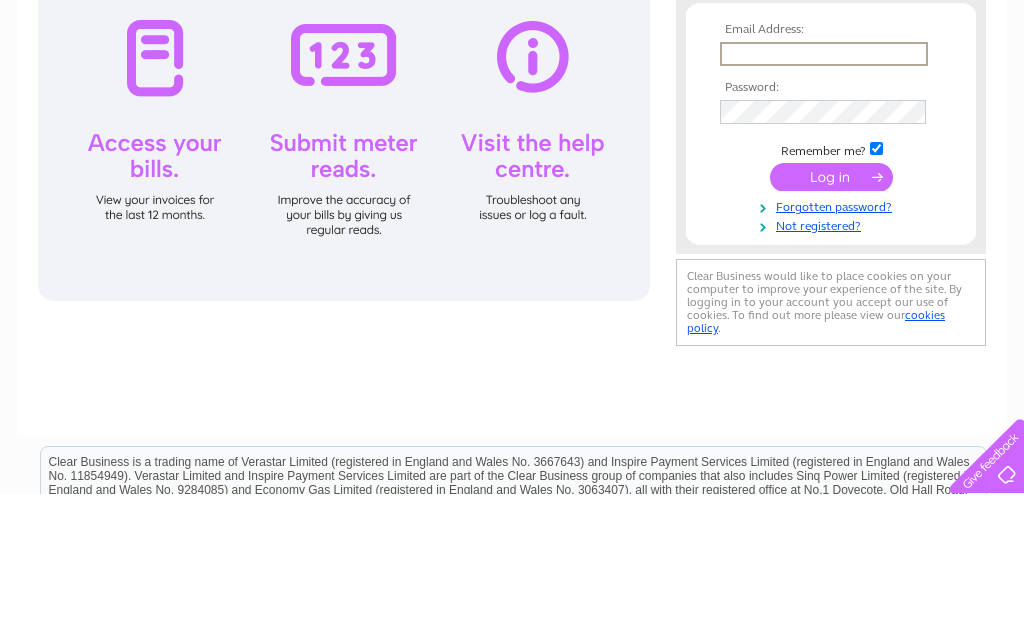 type on "scbain.bain@gmail.com" 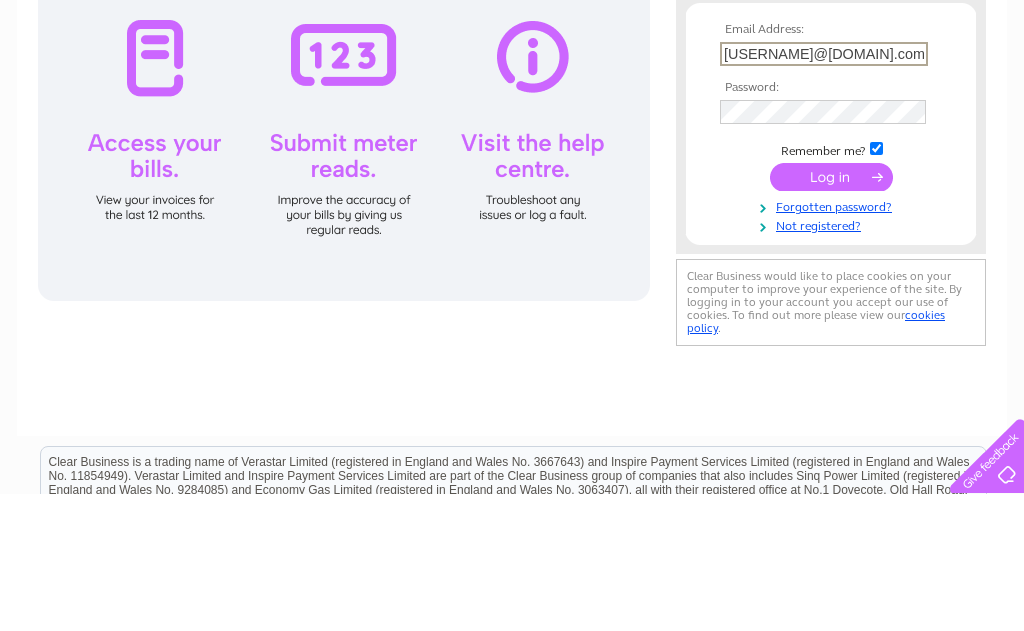 click at bounding box center [831, 314] 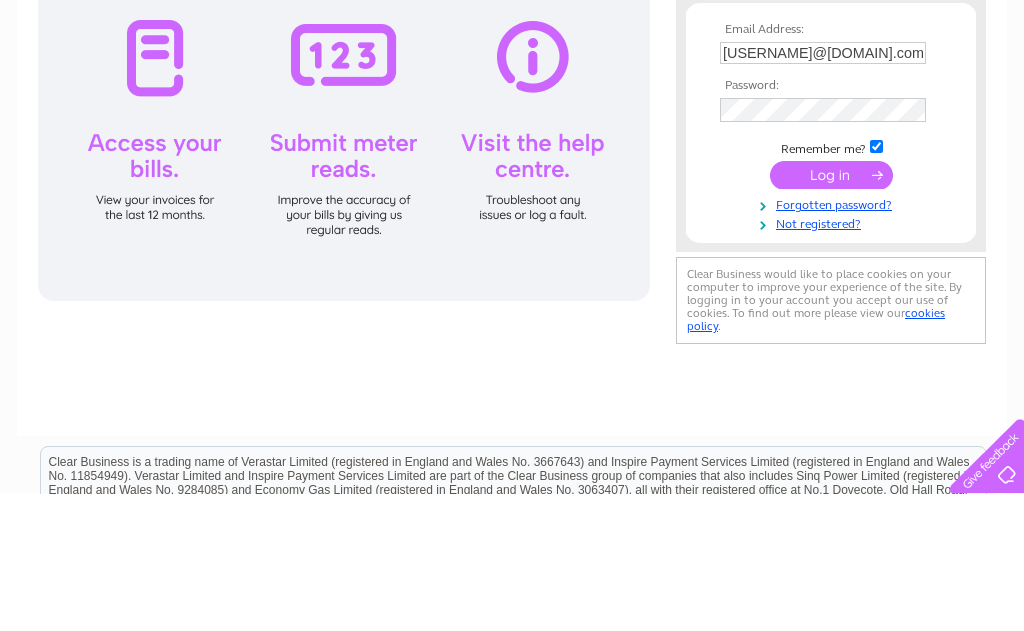 scroll, scrollTop: 137, scrollLeft: 0, axis: vertical 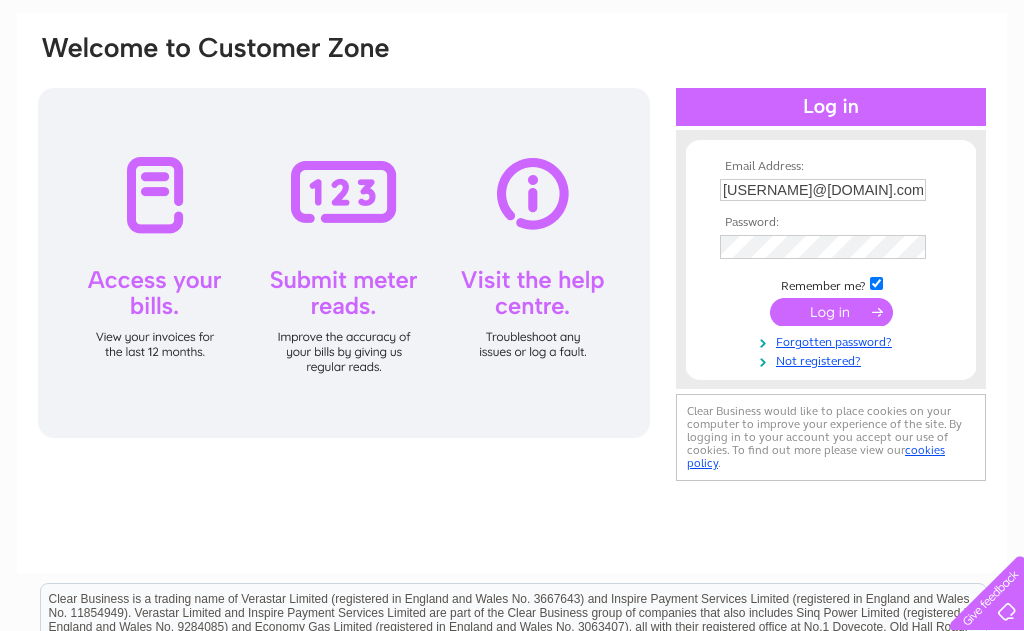 click at bounding box center [831, 312] 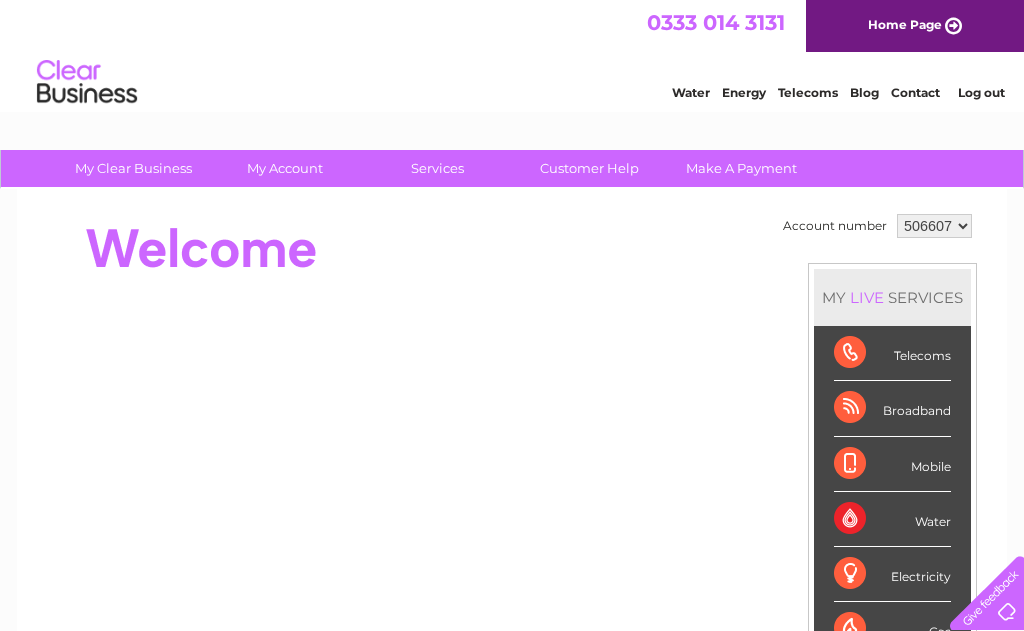 scroll, scrollTop: 0, scrollLeft: 0, axis: both 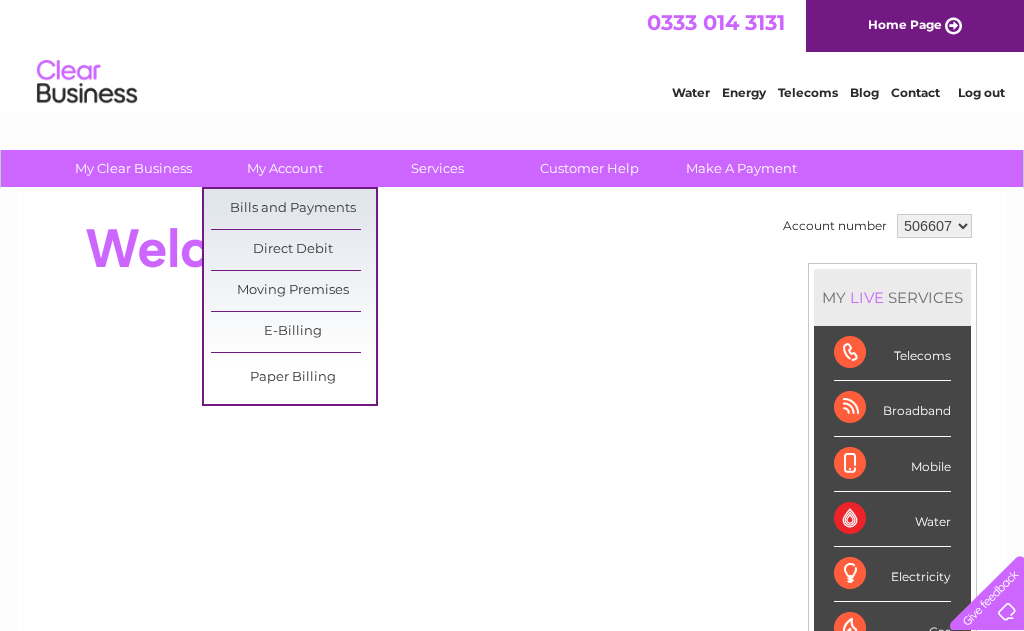 click on "Bills and Payments" at bounding box center (293, 209) 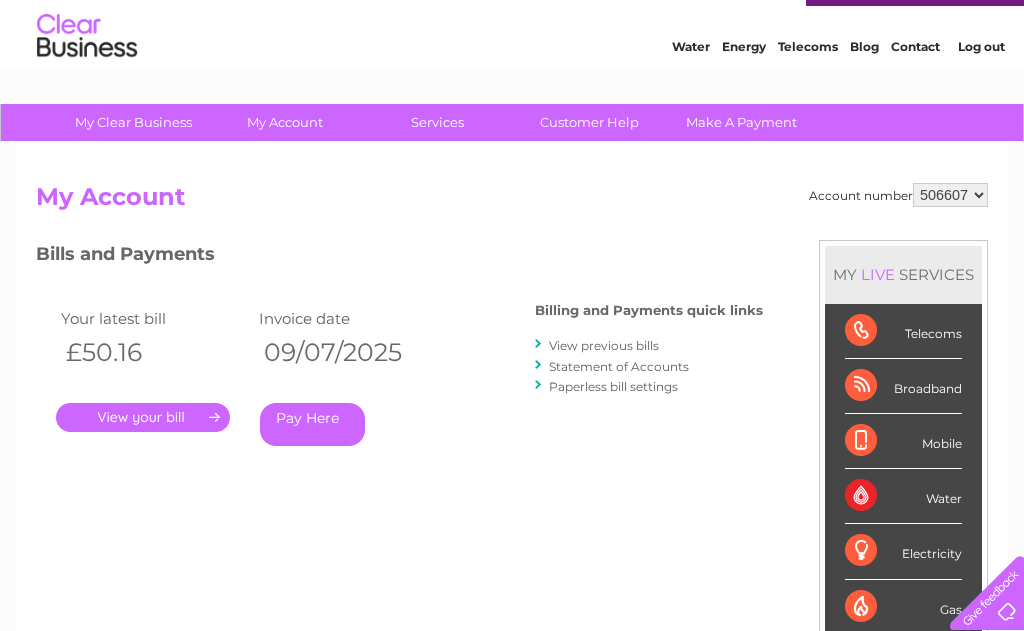scroll, scrollTop: 45, scrollLeft: 0, axis: vertical 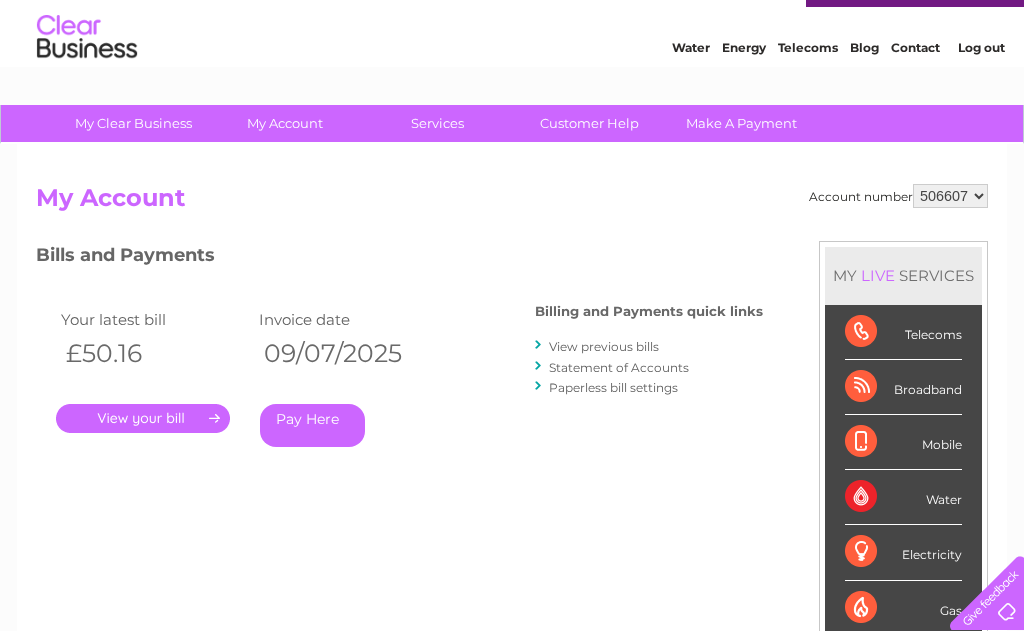 click on "." at bounding box center (143, 418) 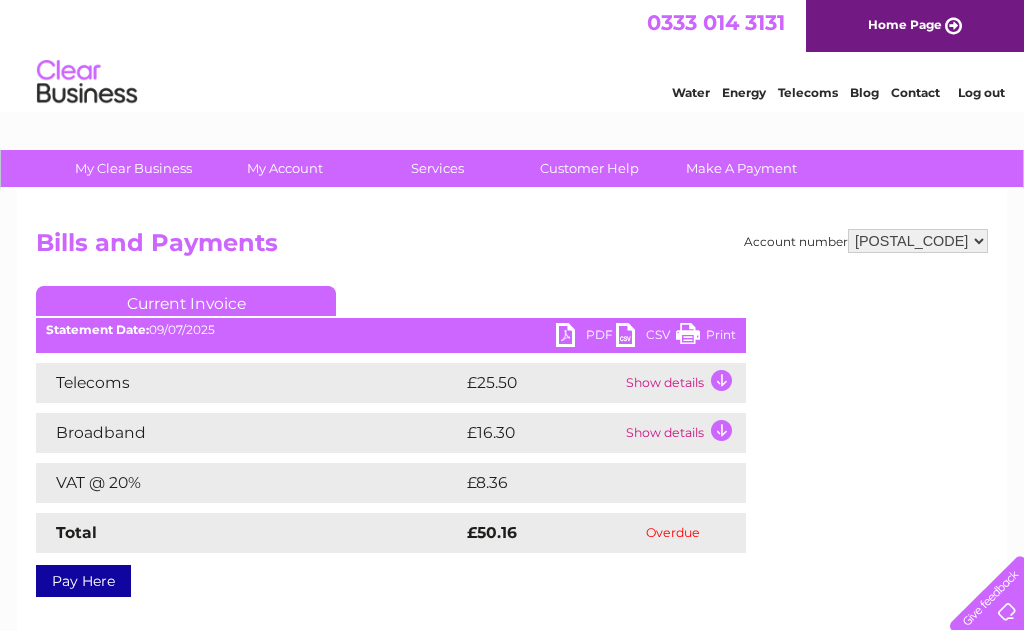 scroll, scrollTop: 0, scrollLeft: 0, axis: both 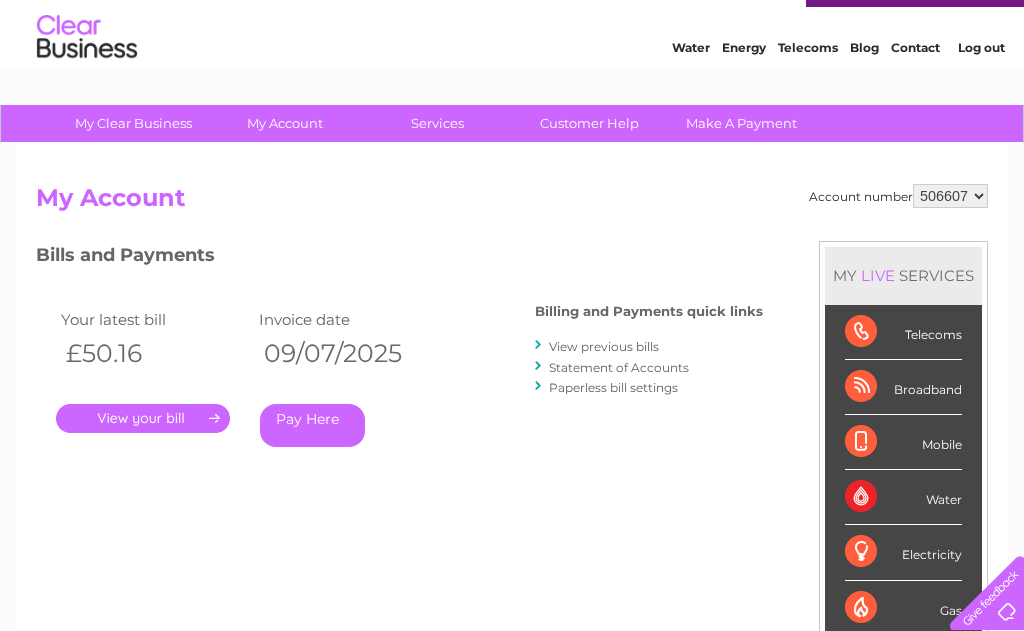 click on "View previous bills" at bounding box center (604, 346) 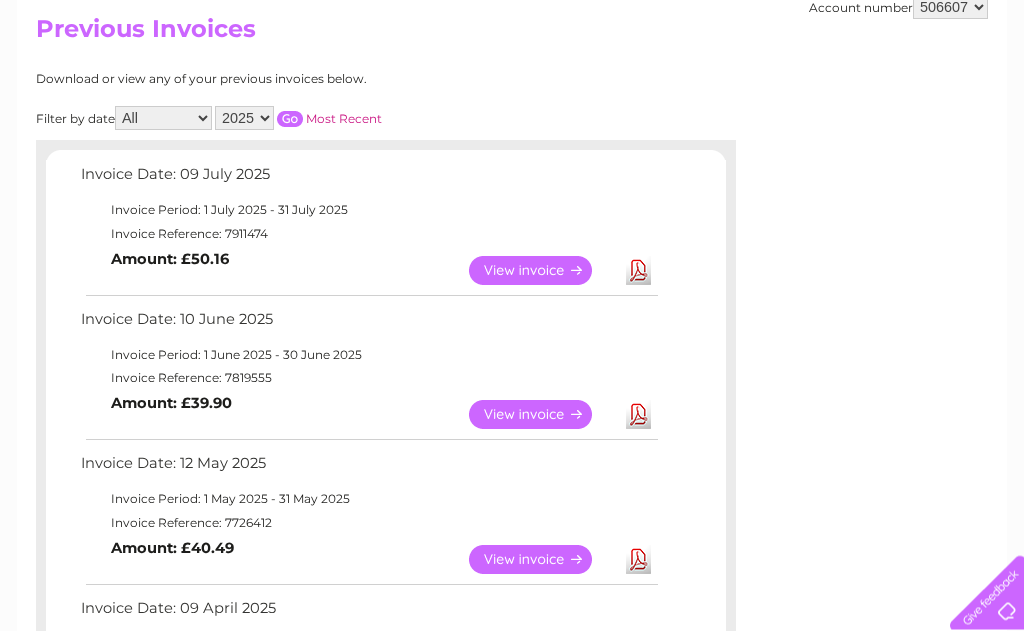 scroll, scrollTop: 217, scrollLeft: 0, axis: vertical 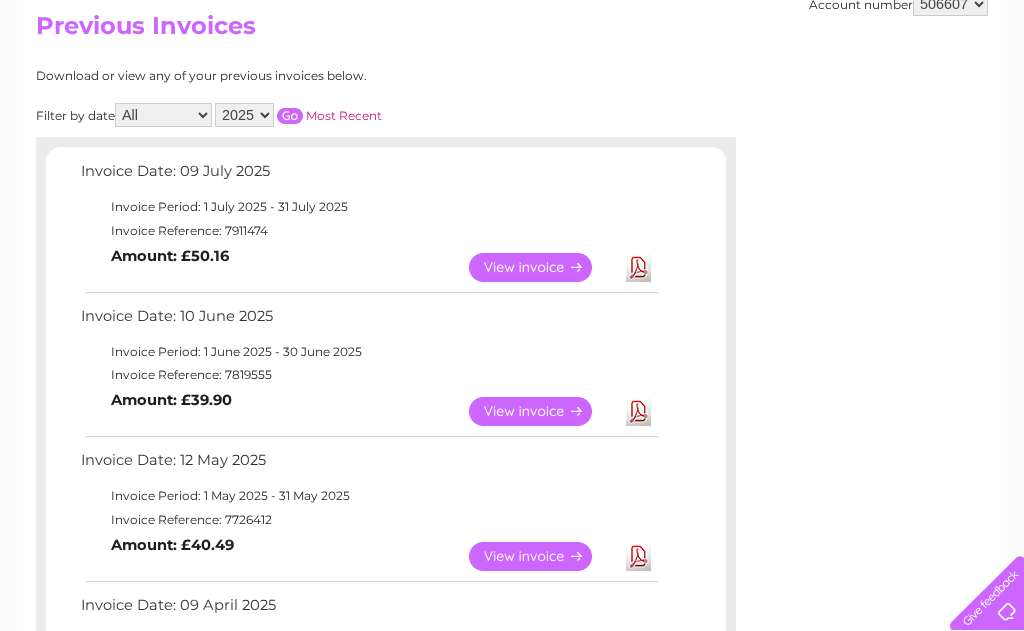 click on "View" at bounding box center (542, 411) 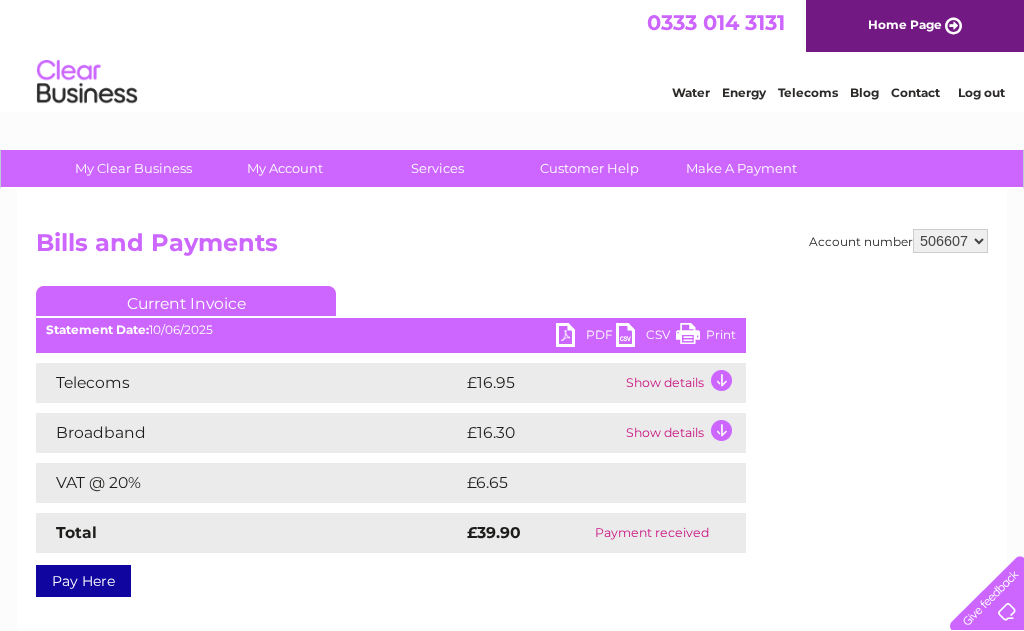 scroll, scrollTop: 0, scrollLeft: 0, axis: both 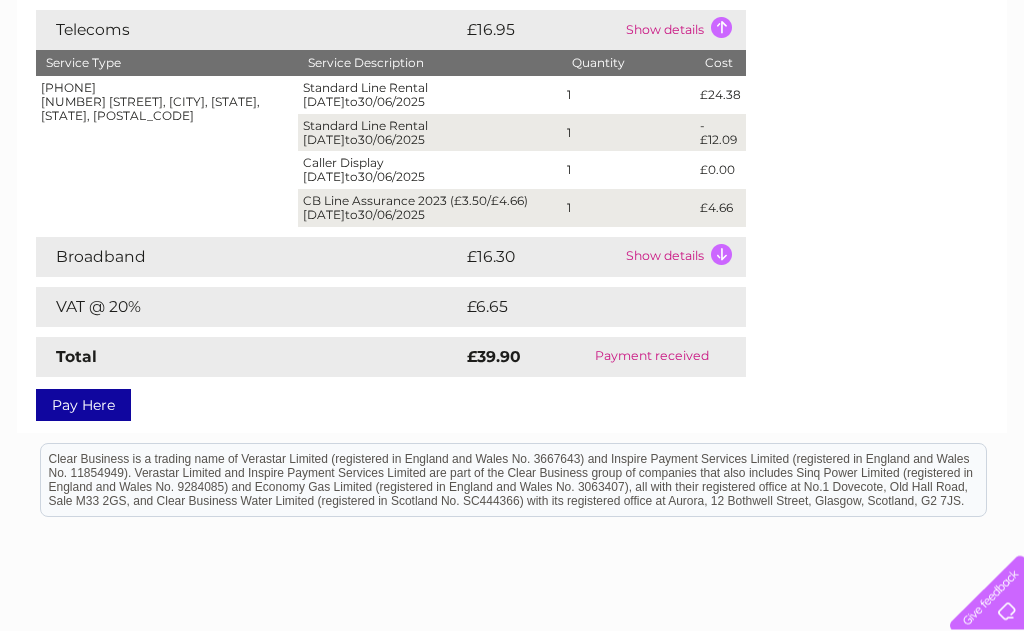 click on "Show details" at bounding box center (683, 258) 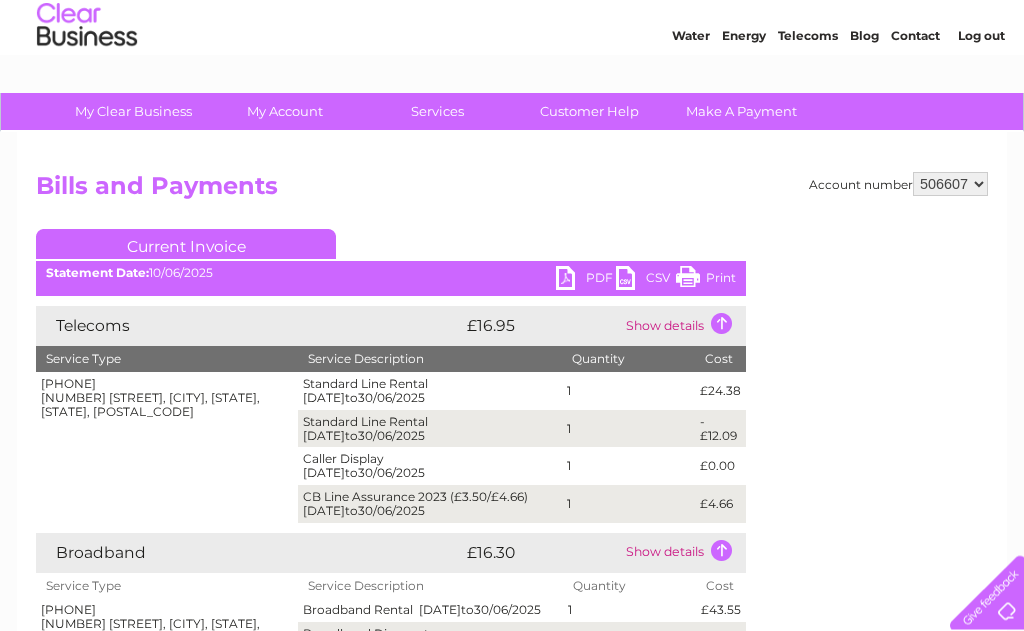 scroll, scrollTop: 42, scrollLeft: 0, axis: vertical 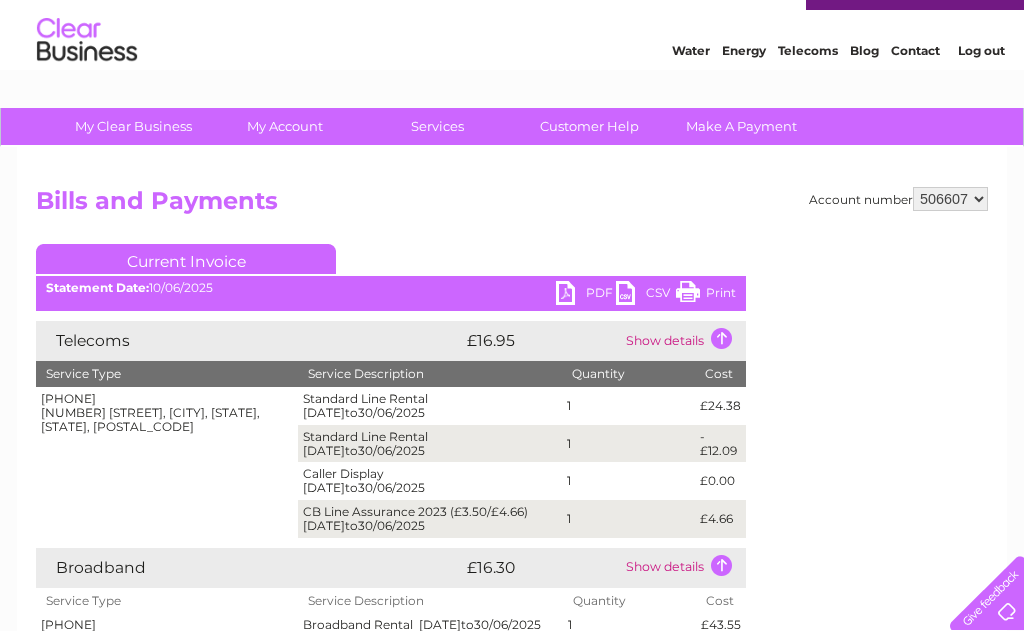 click on "Print" at bounding box center (706, 295) 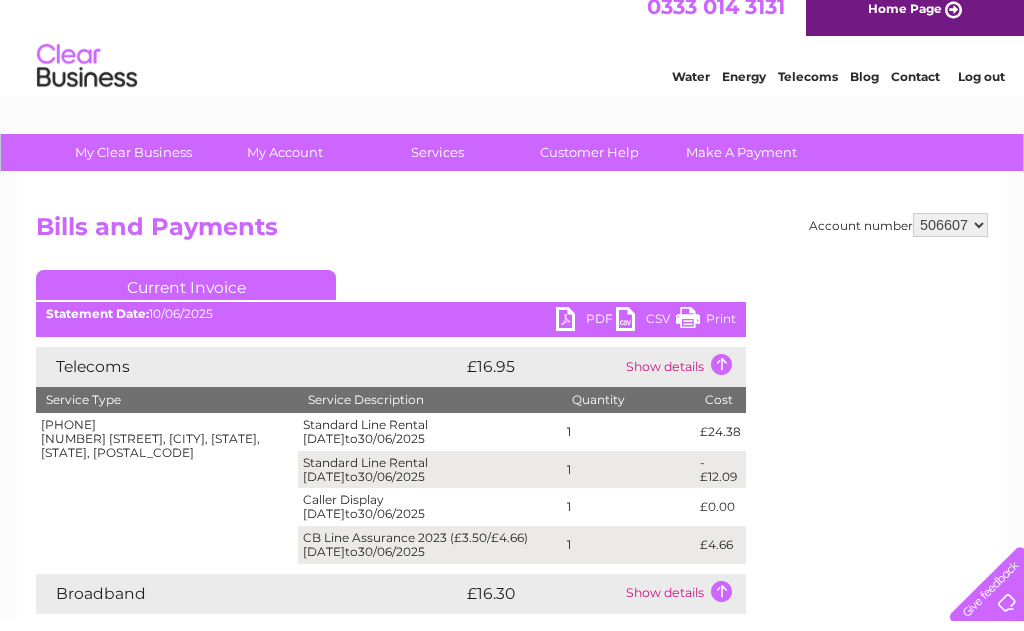 scroll, scrollTop: 0, scrollLeft: 0, axis: both 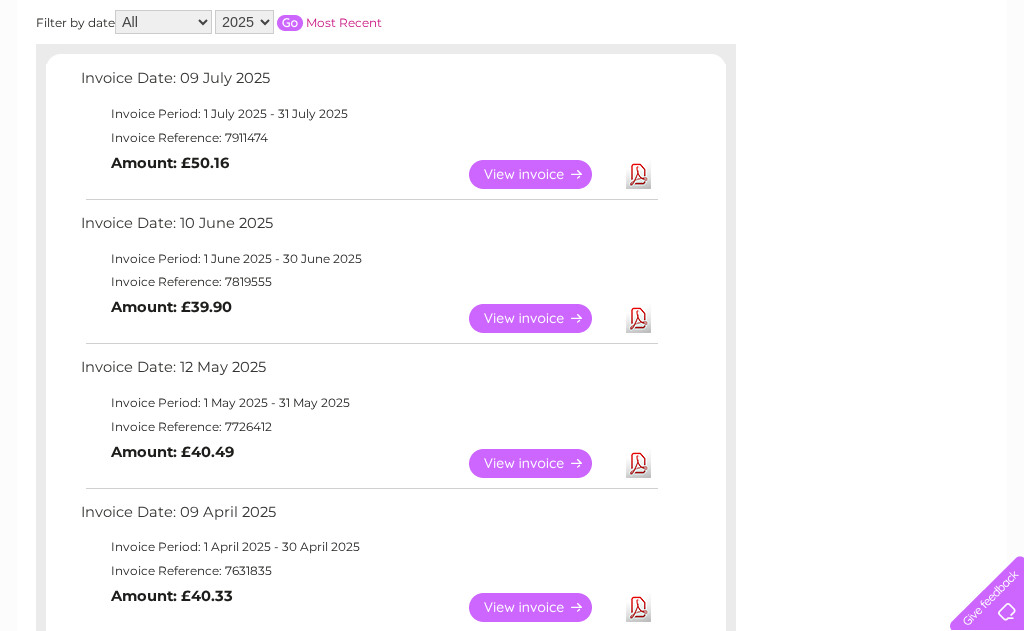 click on "View" at bounding box center [542, 463] 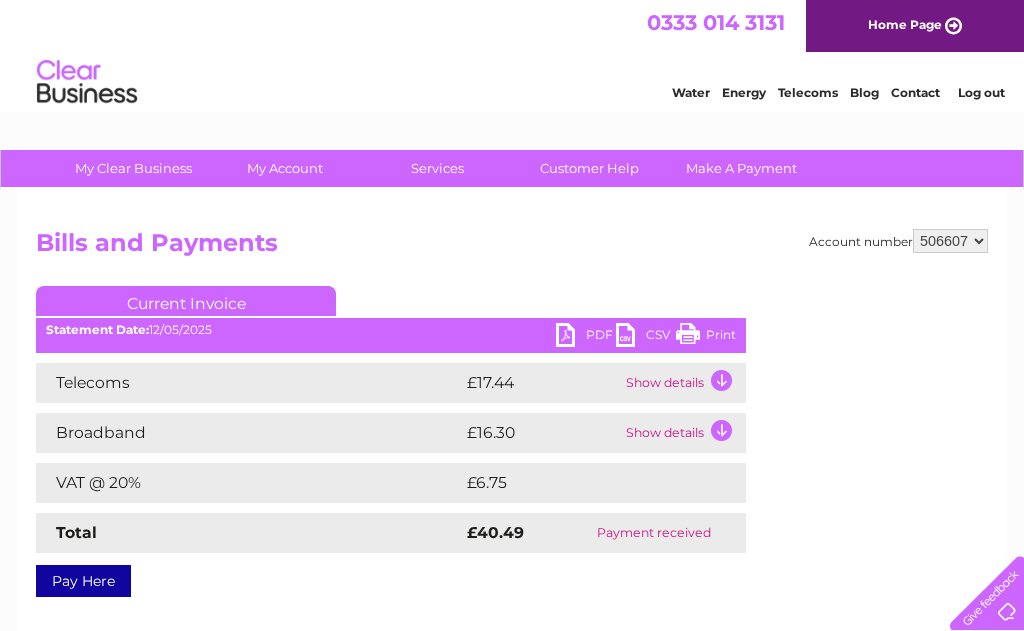 scroll, scrollTop: 0, scrollLeft: 0, axis: both 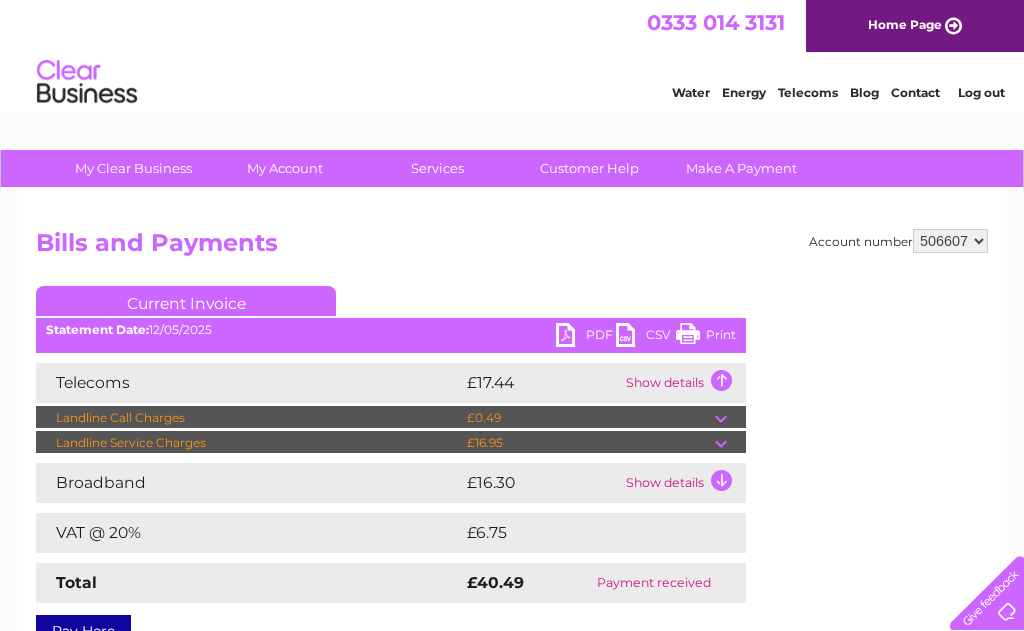 click on "Show details" at bounding box center [683, 483] 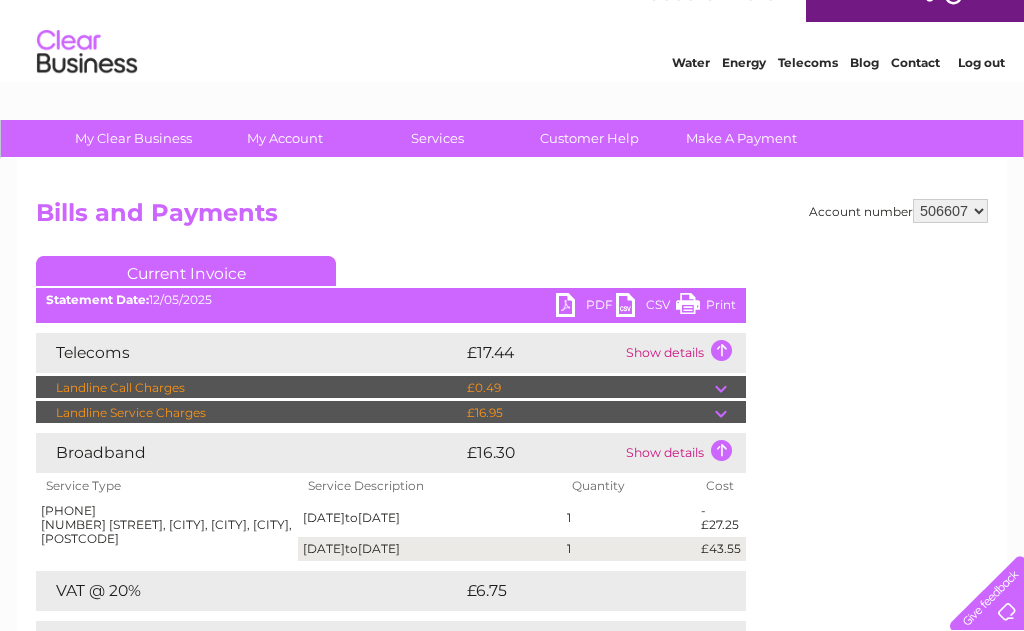 scroll, scrollTop: 96, scrollLeft: 0, axis: vertical 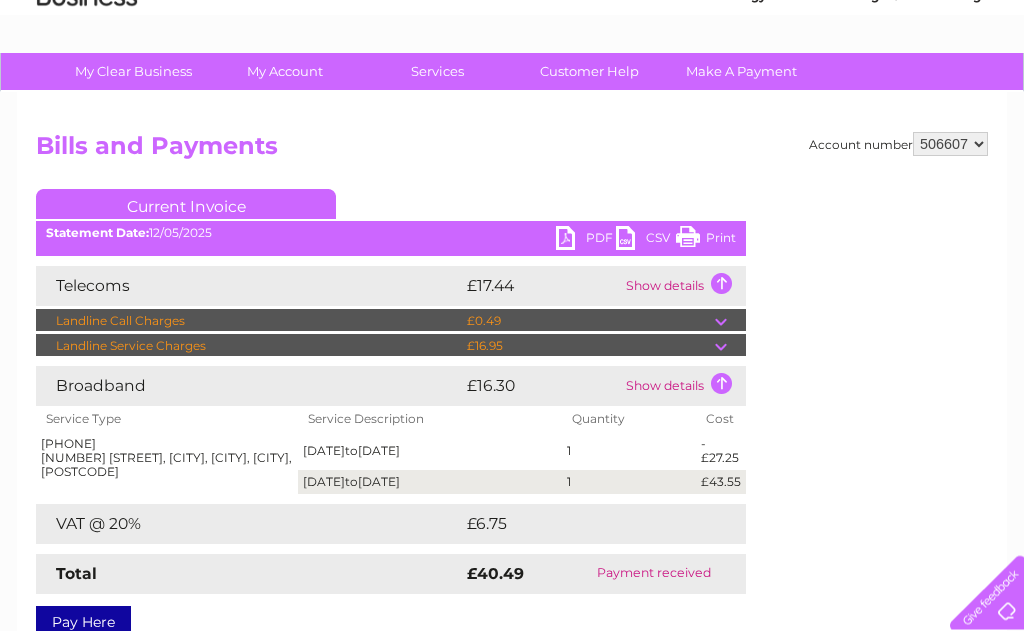 click on "Show details" at bounding box center (683, 287) 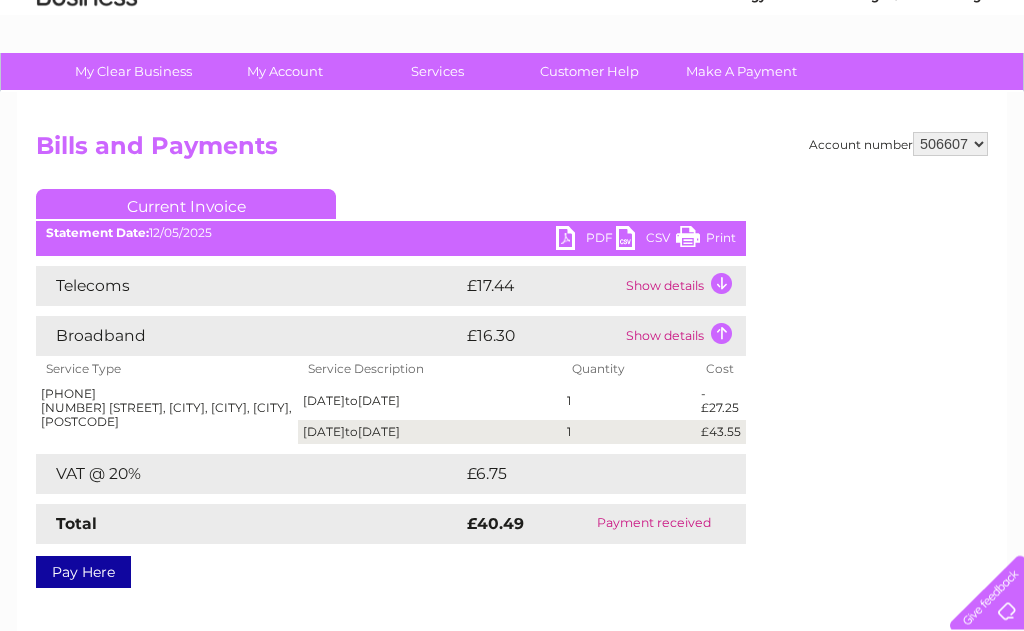 scroll, scrollTop: 97, scrollLeft: 0, axis: vertical 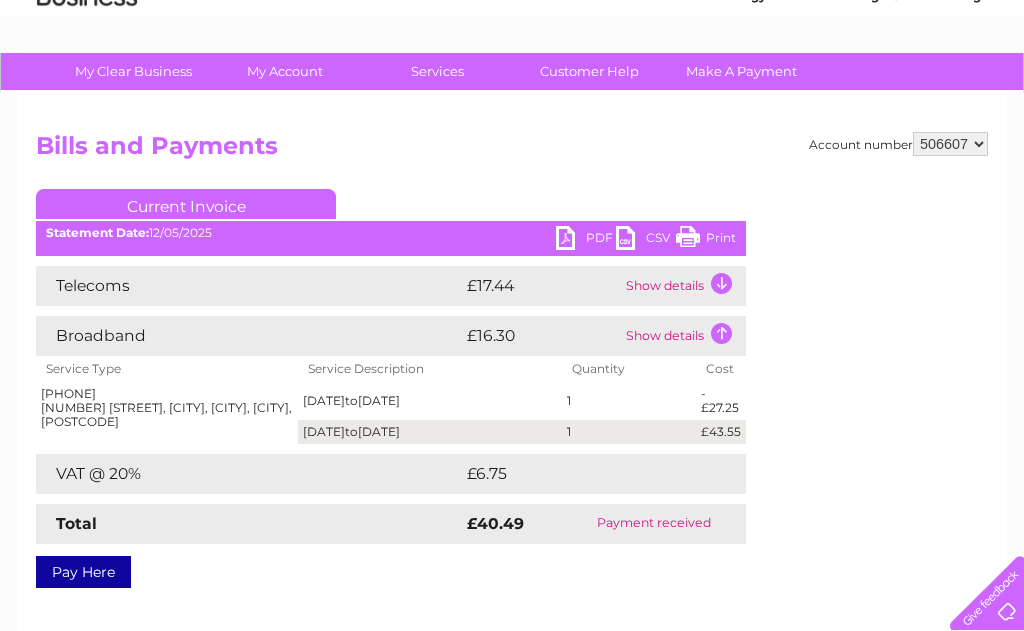 click on "Show details" at bounding box center (683, 286) 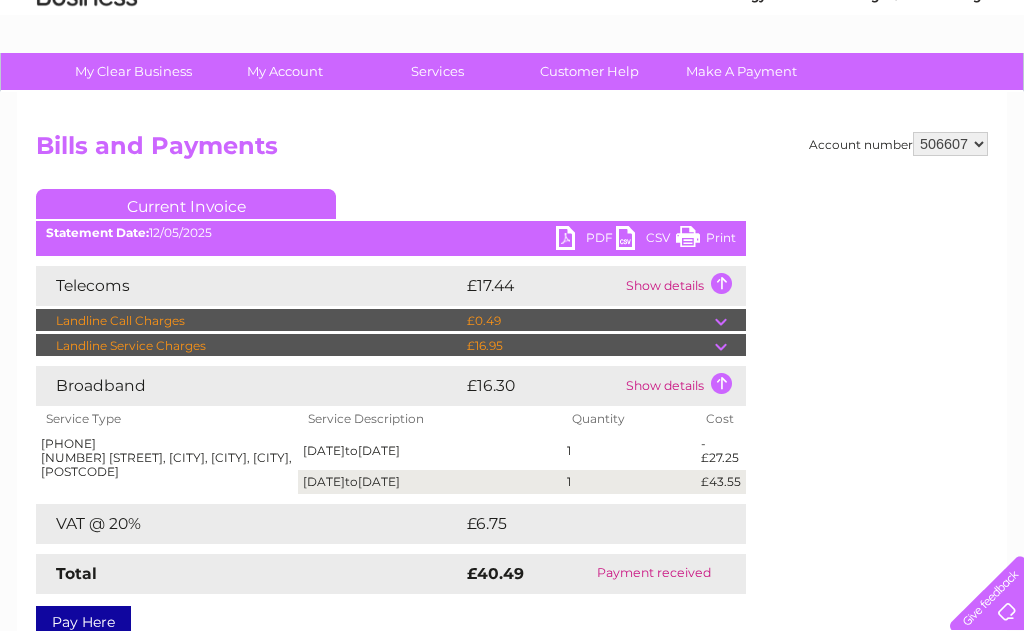 click on "Print" at bounding box center [706, 240] 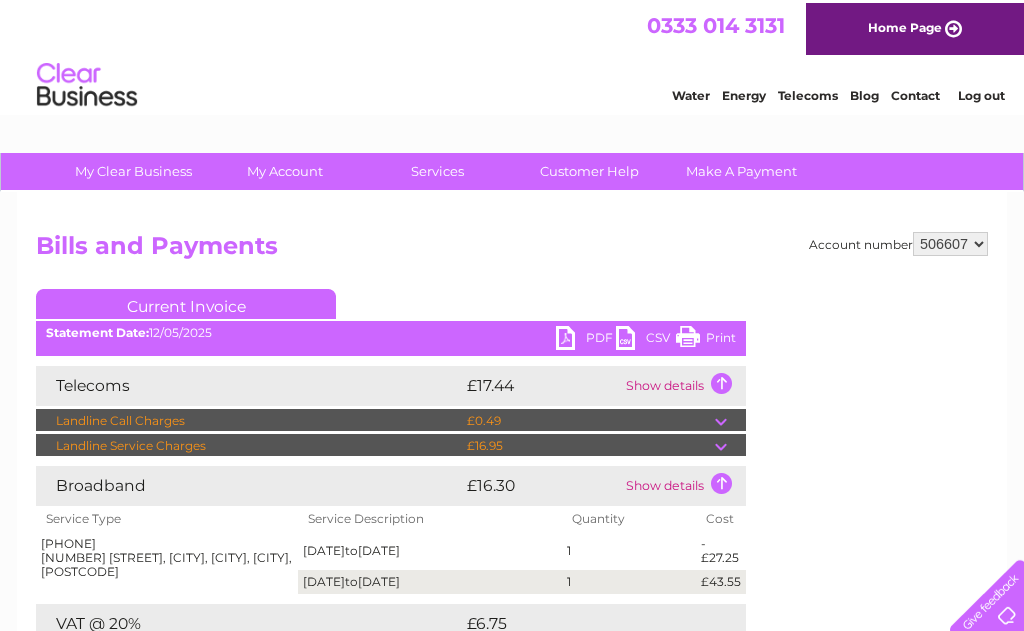 scroll, scrollTop: 0, scrollLeft: 0, axis: both 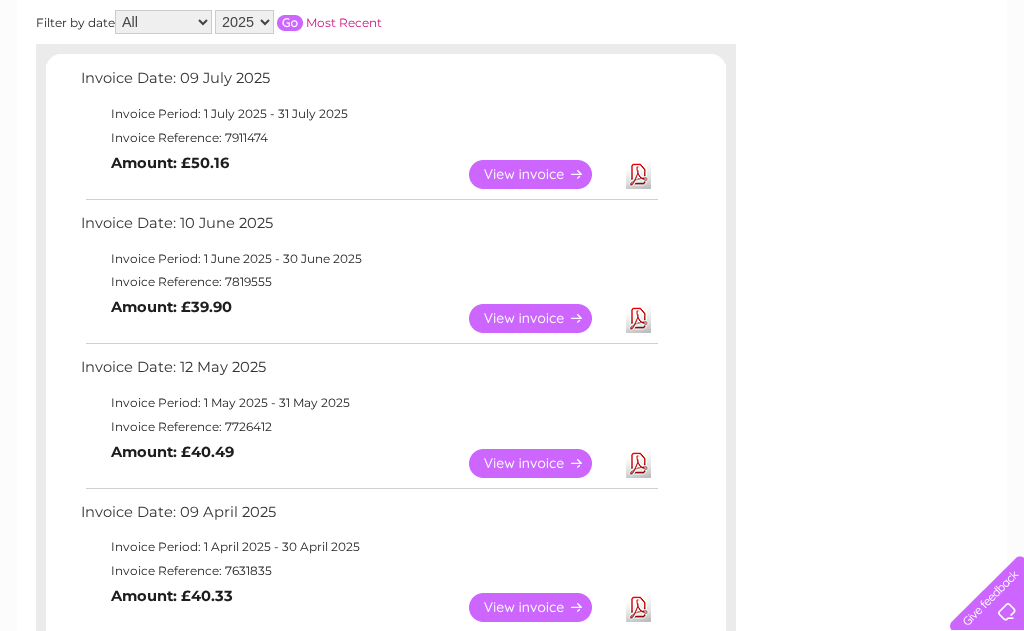 click on "View" at bounding box center (542, 174) 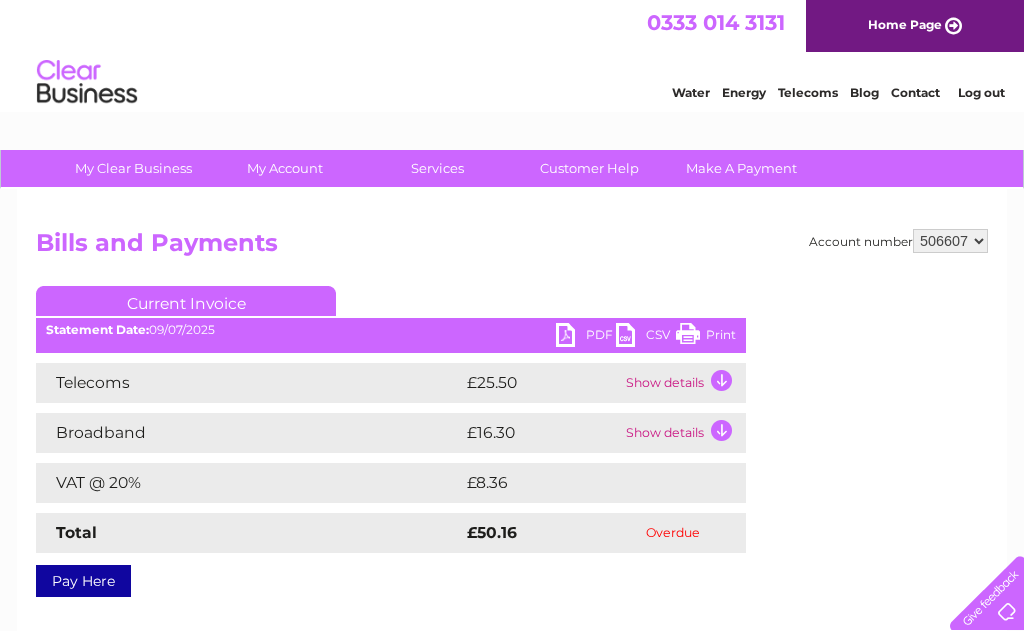 scroll, scrollTop: 0, scrollLeft: 0, axis: both 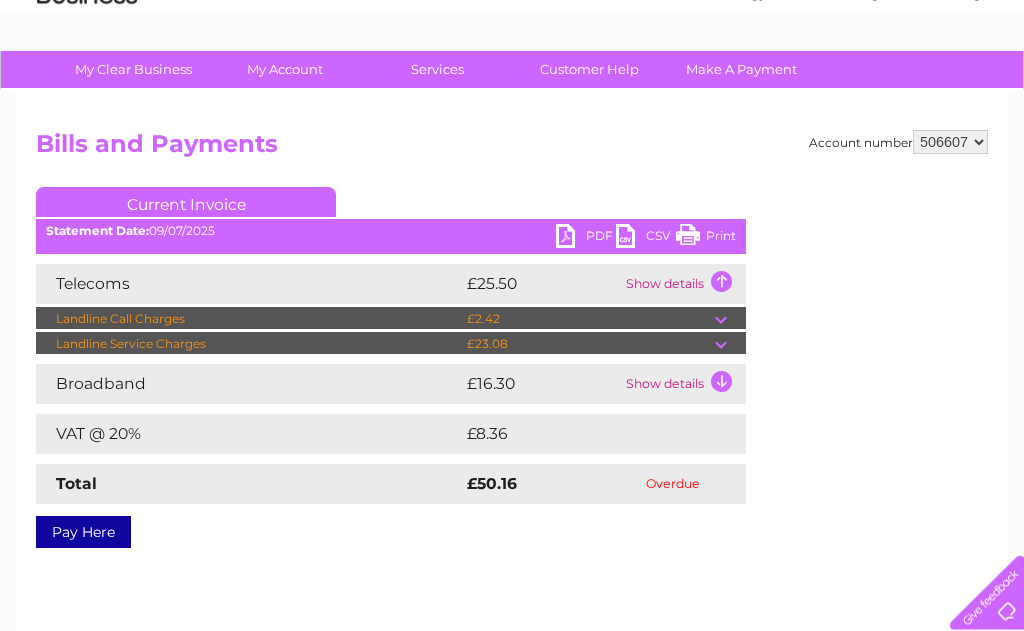 click on "Show details" at bounding box center [683, 385] 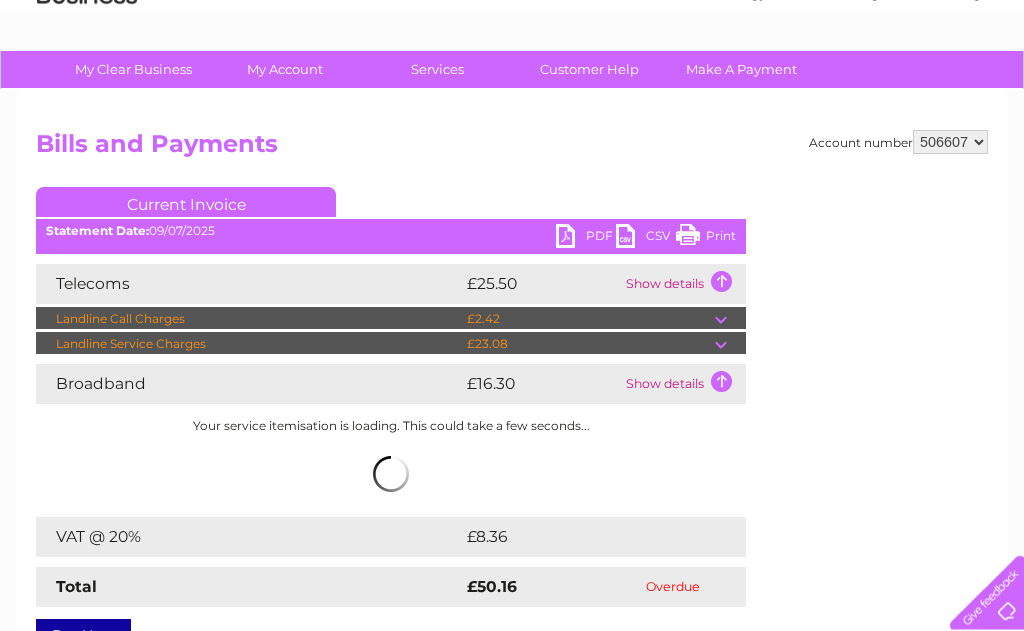 scroll, scrollTop: 99, scrollLeft: 0, axis: vertical 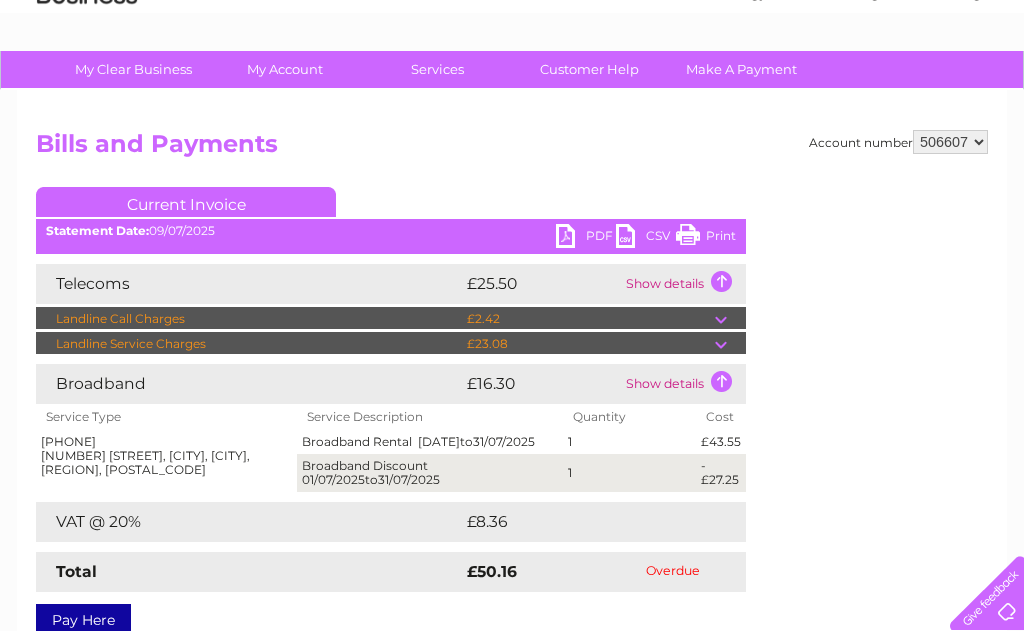 click on "Clear Business is a trading name of Verastar Limited (registered in England and Wales No. 3667643) and Inspire Payment Services Limited (registered in England and Wales No. 11854949).
Verastar Limited and Inspire Payment Services Limited are part of the Clear Business group of companies that also includes Sinq Power Limited (registered in England and Wales No. 9284085)
and Economy Gas Limited (registered in England and Wales No. 3063407), all with their registered office at No.1 Dovecote, Old Hall Road, Sale M33 2GS, and Clear Business Water Limited
(registered in Scotland No. SC444366) with its registered office at Aurora, 12 Bothwell Street, Glasgow, Scotland, G2 7JS." at bounding box center (513, 697) 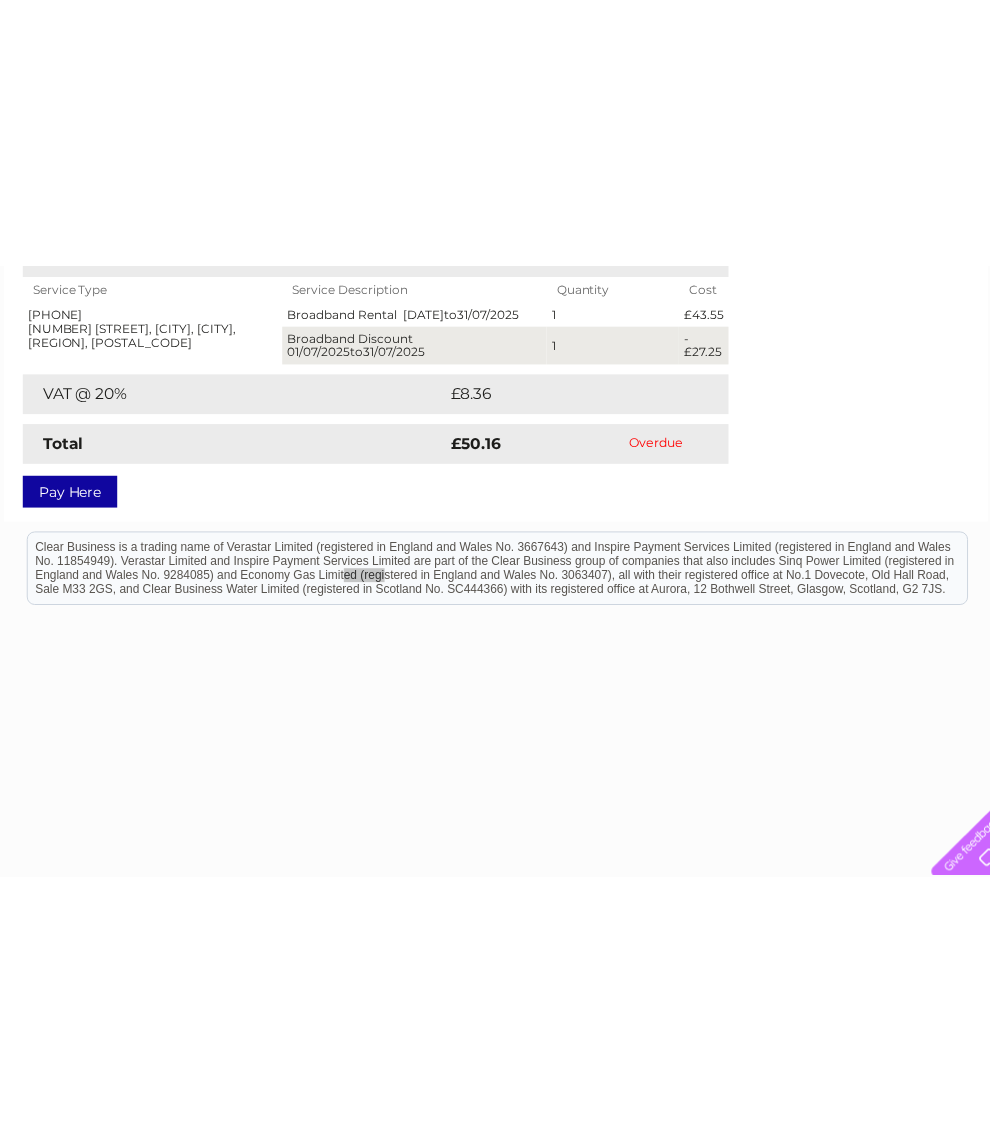 scroll, scrollTop: 0, scrollLeft: 0, axis: both 